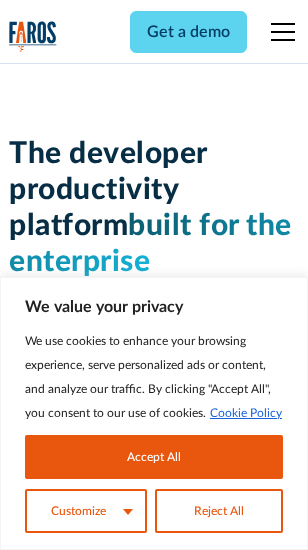 scroll, scrollTop: 0, scrollLeft: 0, axis: both 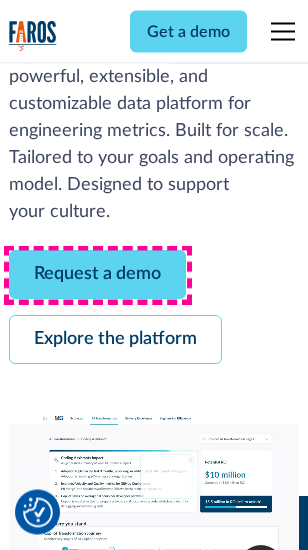 click on "Request a demo" at bounding box center (97, 275) 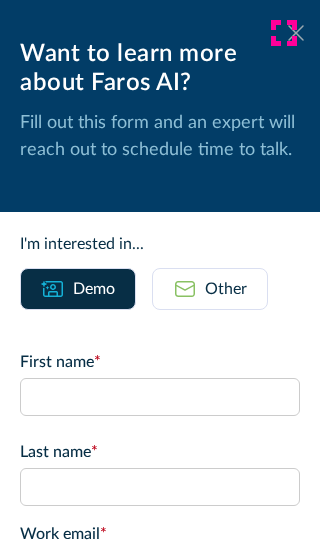 click 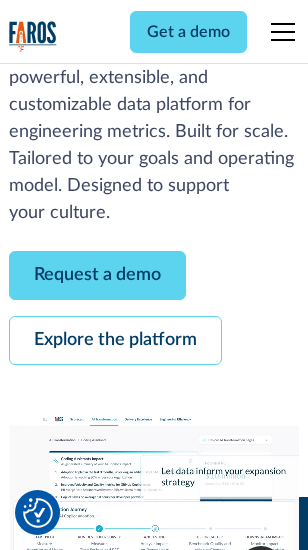 scroll, scrollTop: 366, scrollLeft: 0, axis: vertical 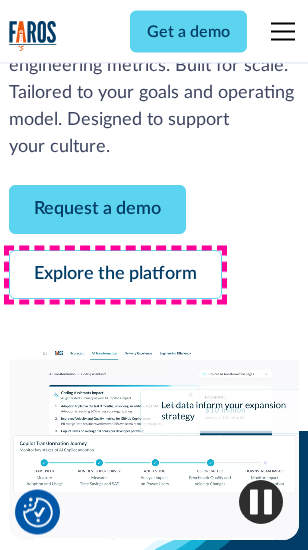 click on "Explore the platform" at bounding box center [115, 275] 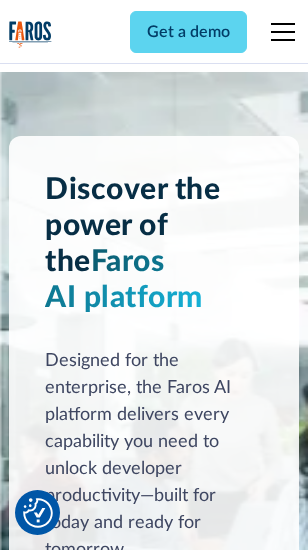 scroll, scrollTop: 15242, scrollLeft: 0, axis: vertical 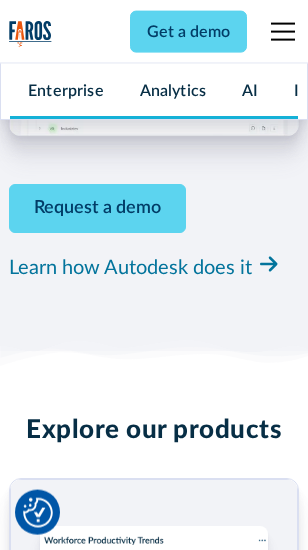 click on "Pricing" at bounding box center (33, 2488) 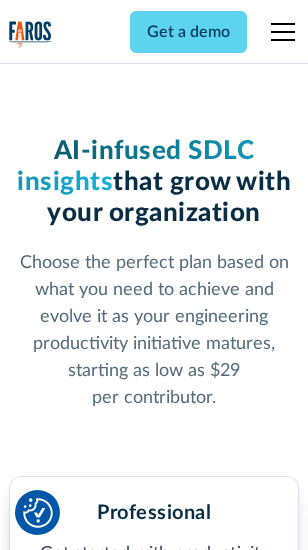 scroll, scrollTop: 3178, scrollLeft: 0, axis: vertical 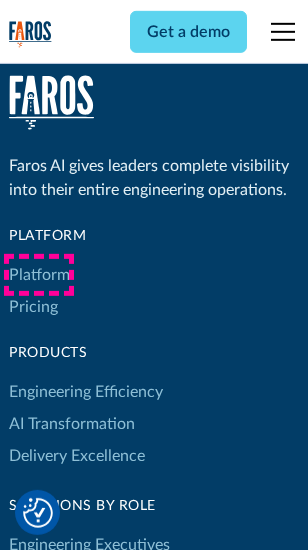 click on "Platform" at bounding box center [39, 275] 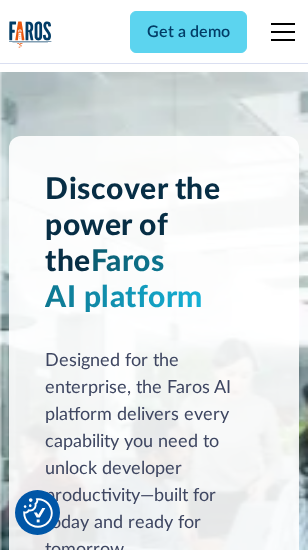 scroll, scrollTop: 15884, scrollLeft: 0, axis: vertical 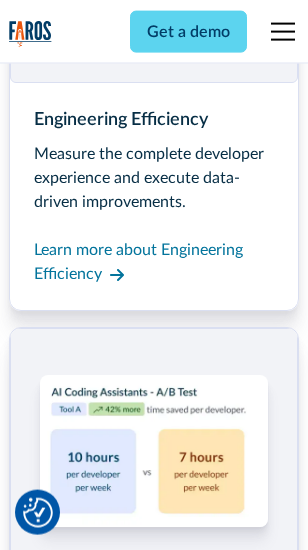 click on "Coding Assistant Impact" at bounding box center [94, 2457] 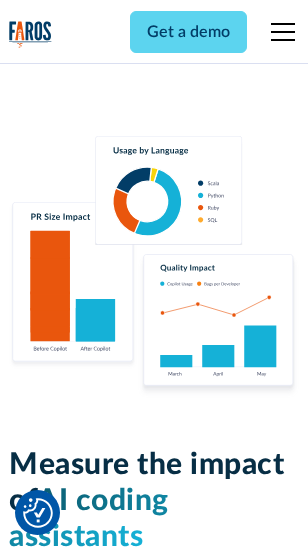 scroll, scrollTop: 12517, scrollLeft: 0, axis: vertical 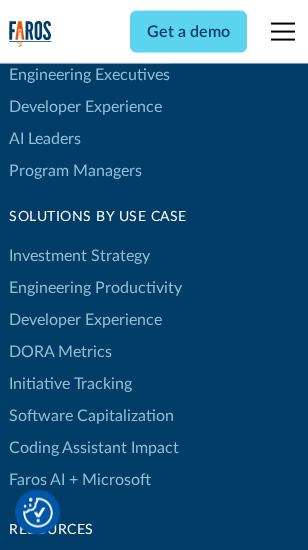 click on "DORA Metrics" at bounding box center (60, 352) 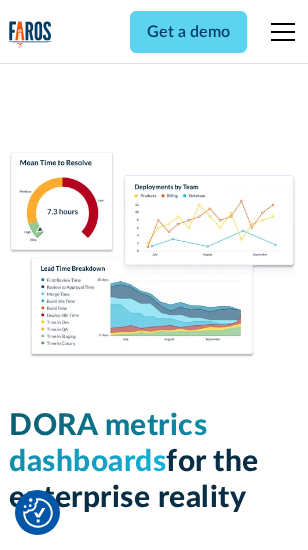 scroll, scrollTop: 8862, scrollLeft: 0, axis: vertical 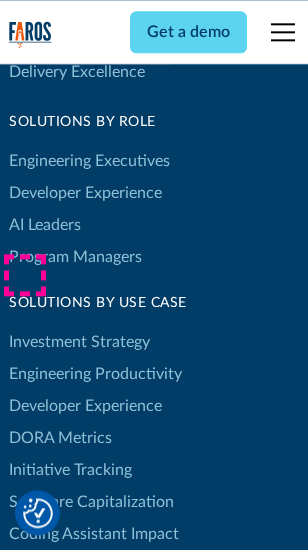 click on "Blog" at bounding box center [24, 655] 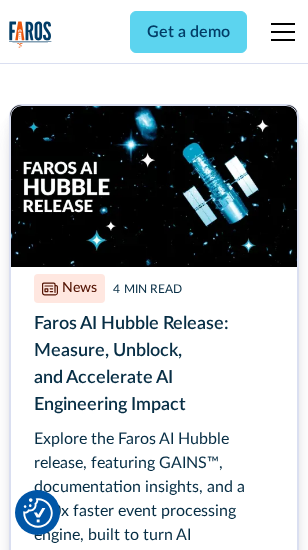 scroll, scrollTop: 9045, scrollLeft: 0, axis: vertical 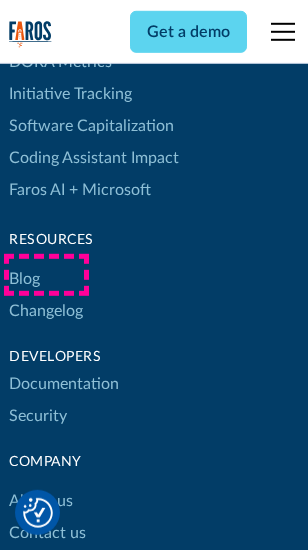 click on "Changelog" at bounding box center [46, 311] 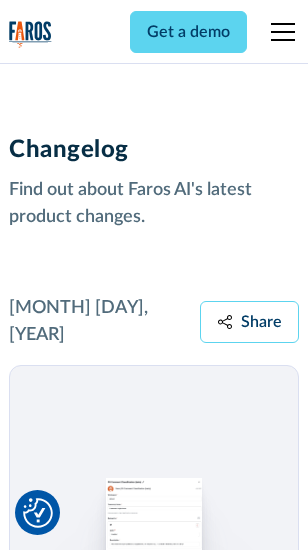 scroll, scrollTop: 24531, scrollLeft: 0, axis: vertical 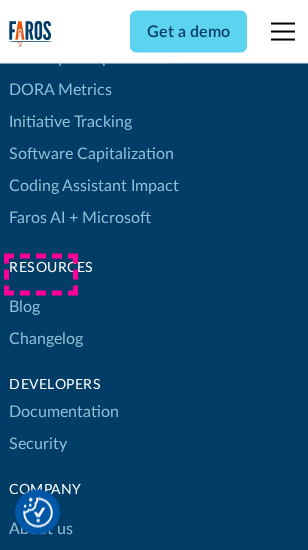 click on "About us" at bounding box center [41, 529] 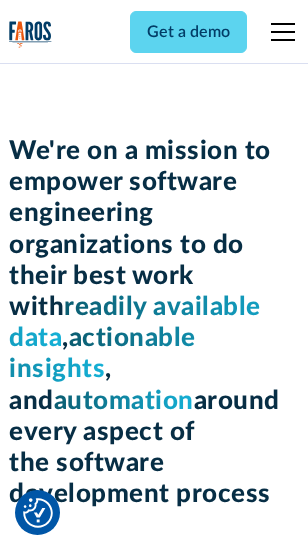 scroll, scrollTop: 6924, scrollLeft: 0, axis: vertical 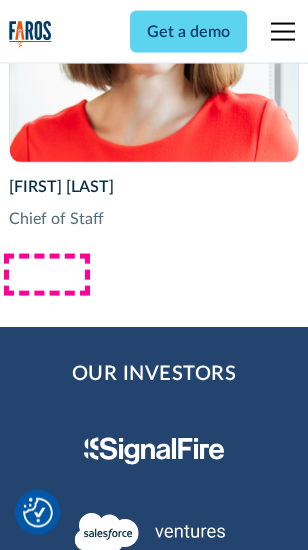click on "Contact us" at bounding box center (47, 2758) 